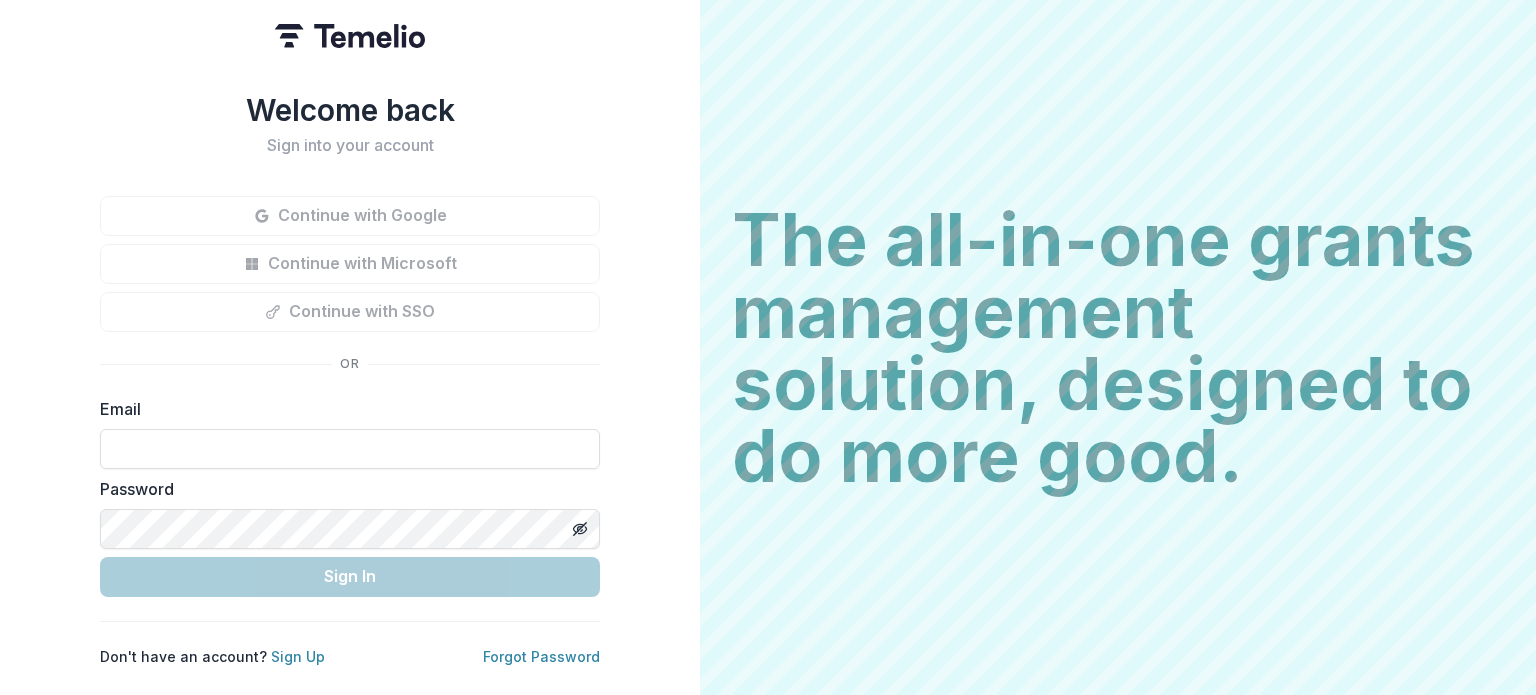 scroll, scrollTop: 0, scrollLeft: 0, axis: both 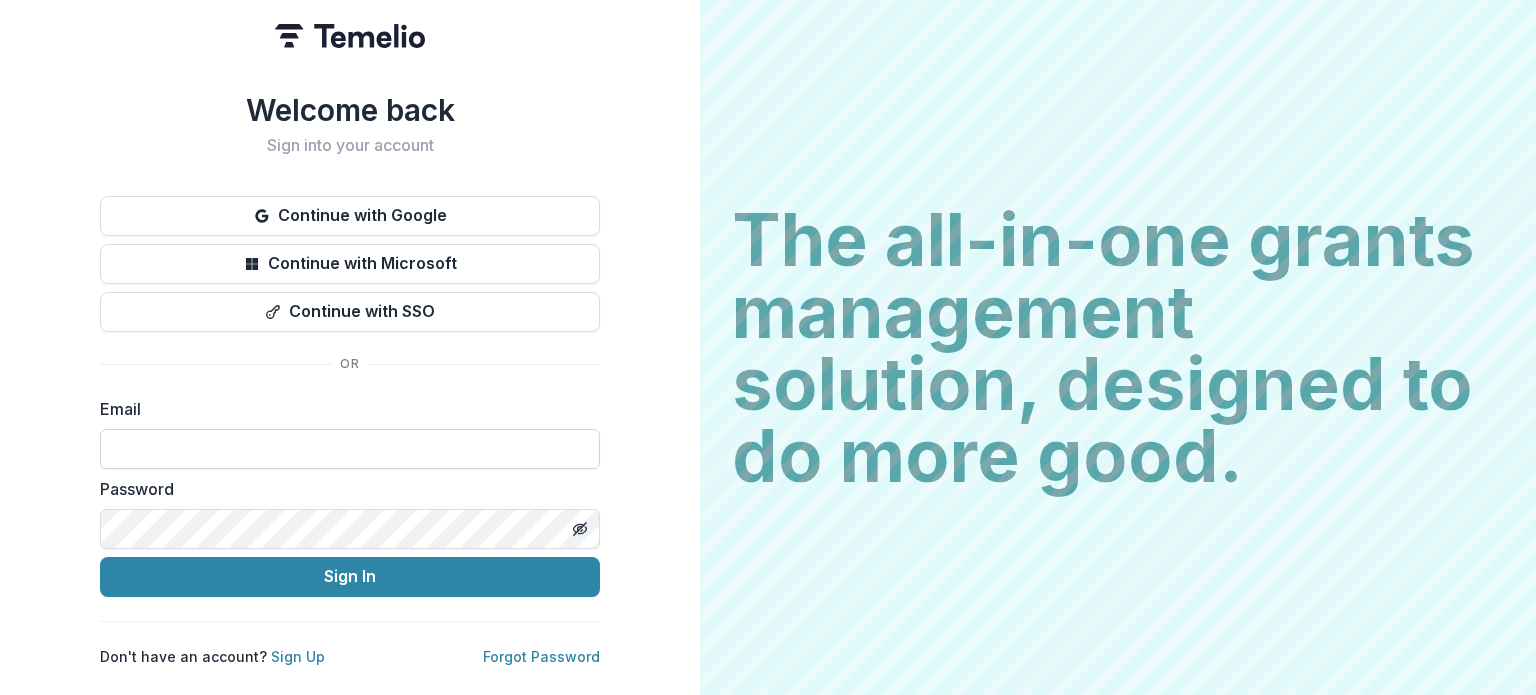 click at bounding box center [350, 449] 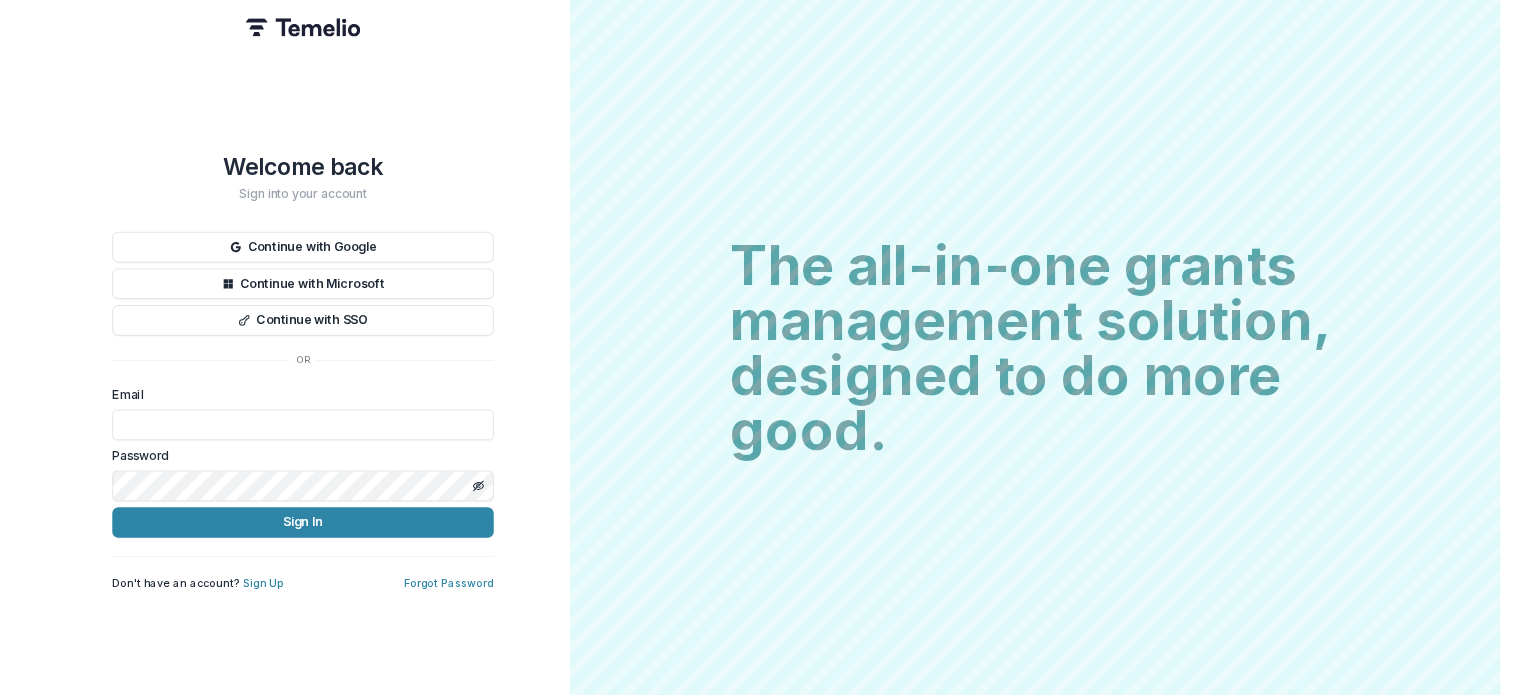 scroll, scrollTop: 0, scrollLeft: 0, axis: both 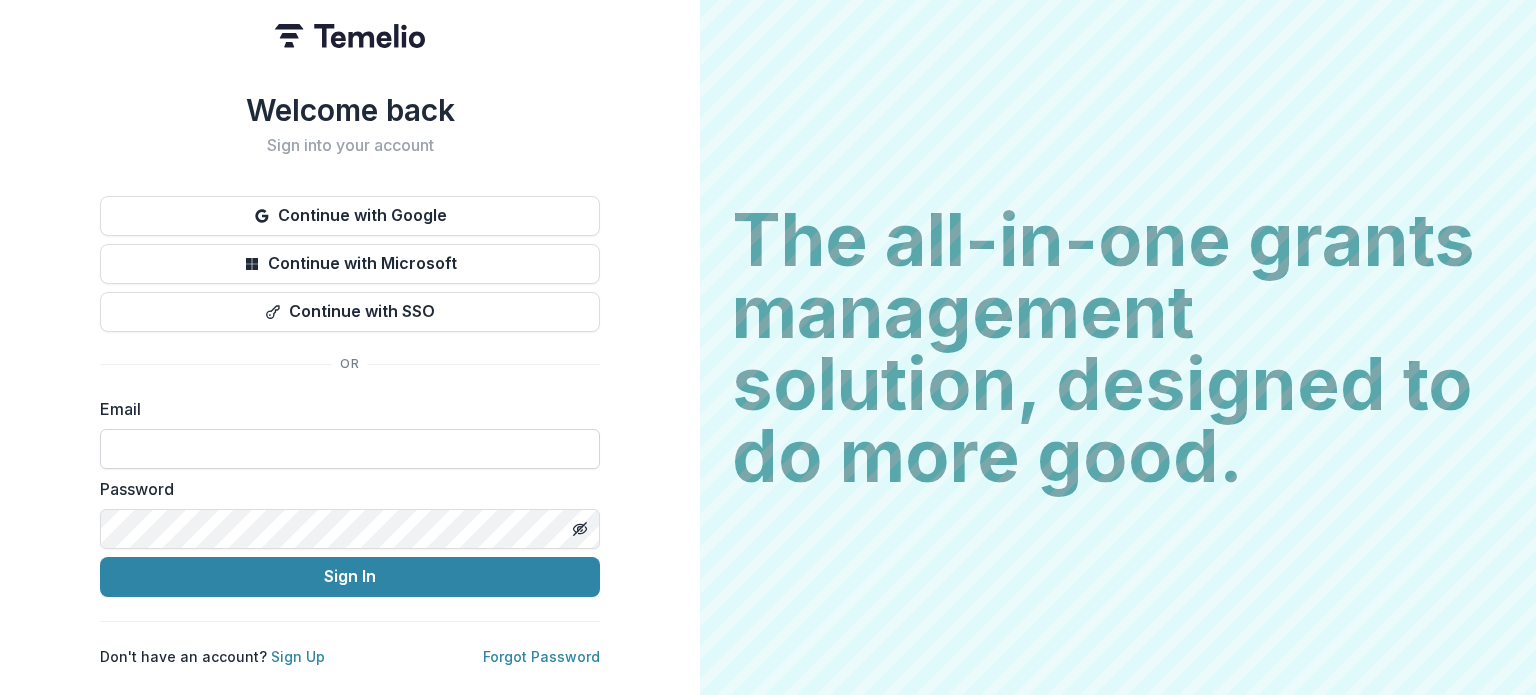 click at bounding box center [350, 449] 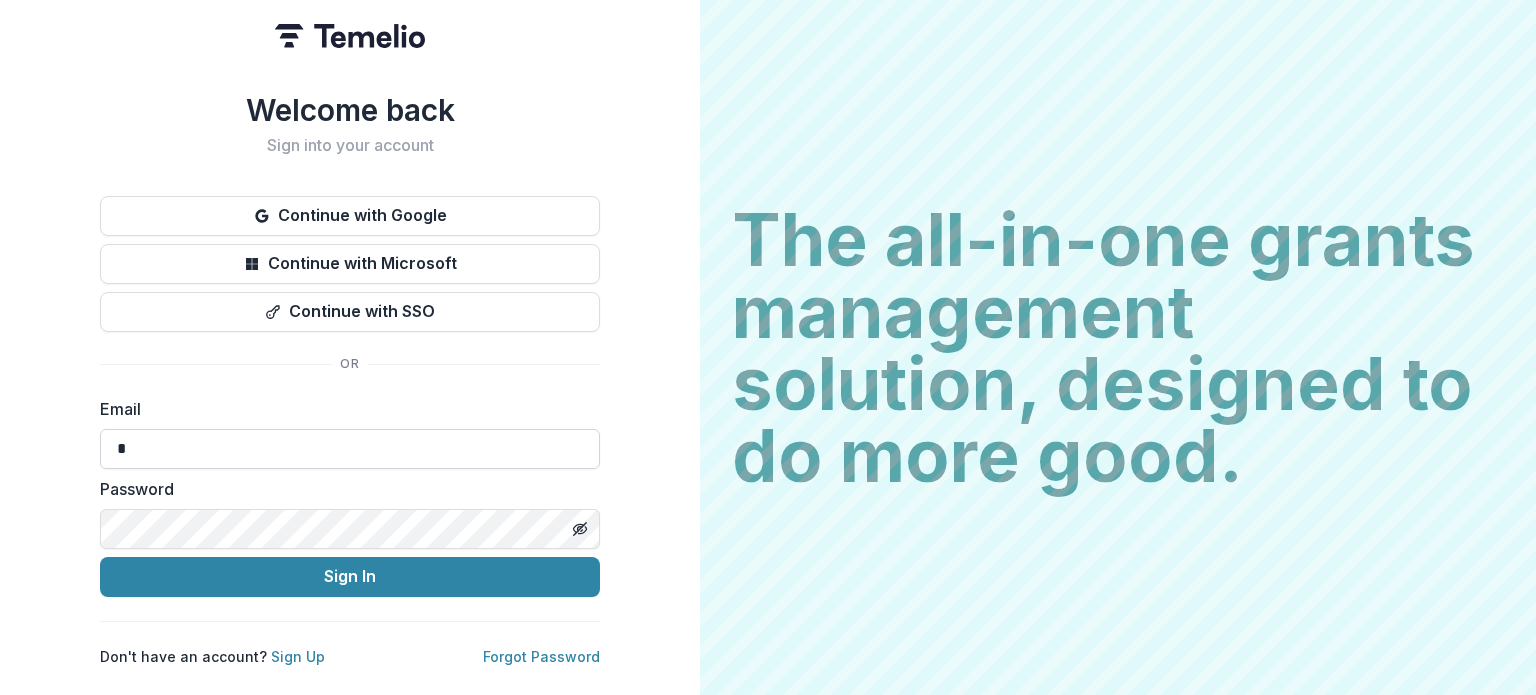 type on "**********" 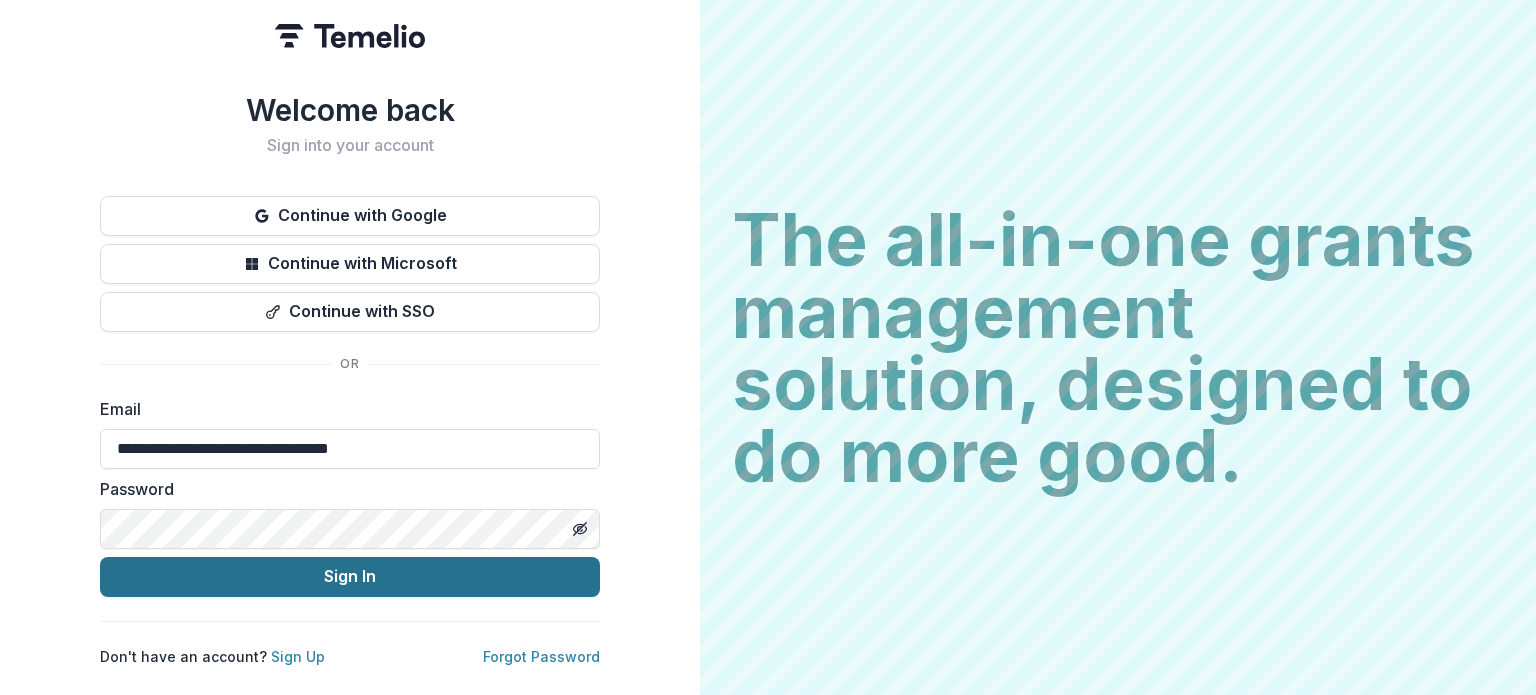 click on "Sign In" at bounding box center [350, 577] 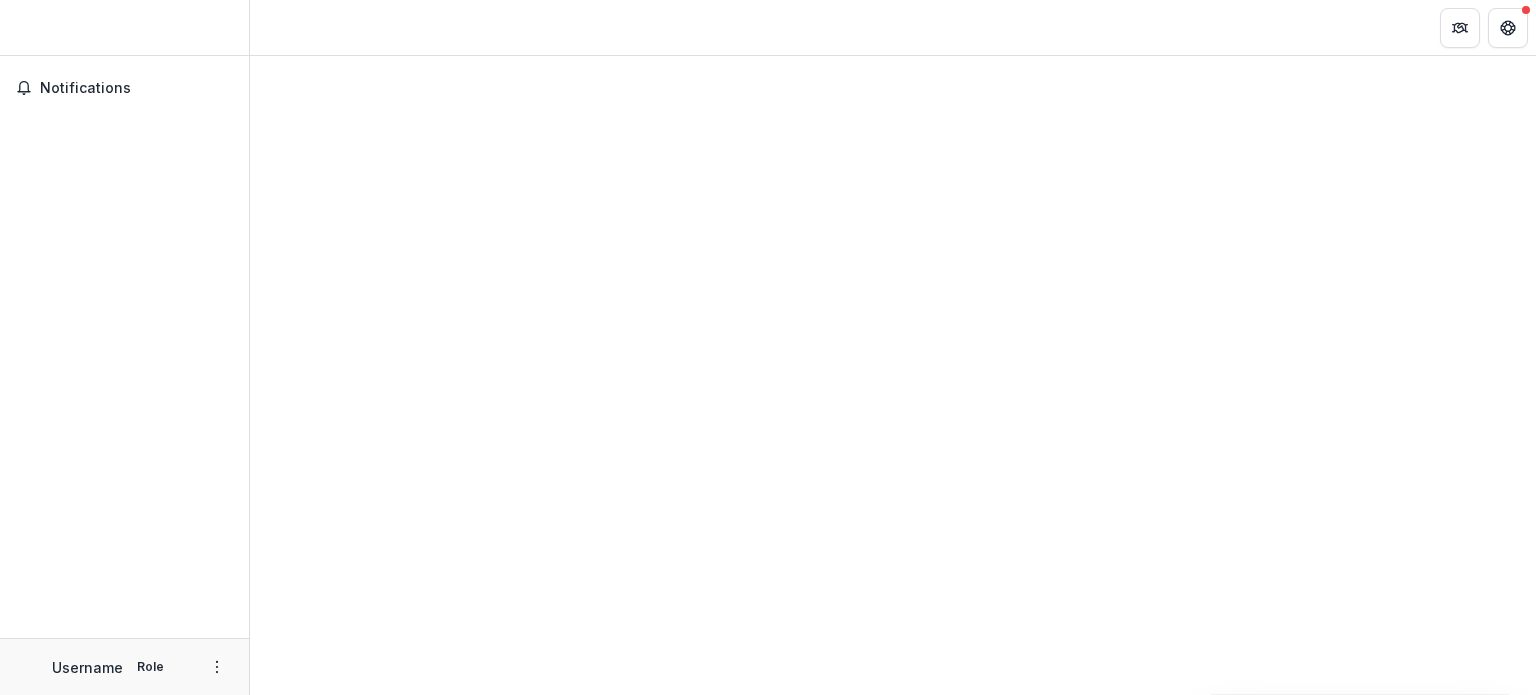 scroll, scrollTop: 0, scrollLeft: 0, axis: both 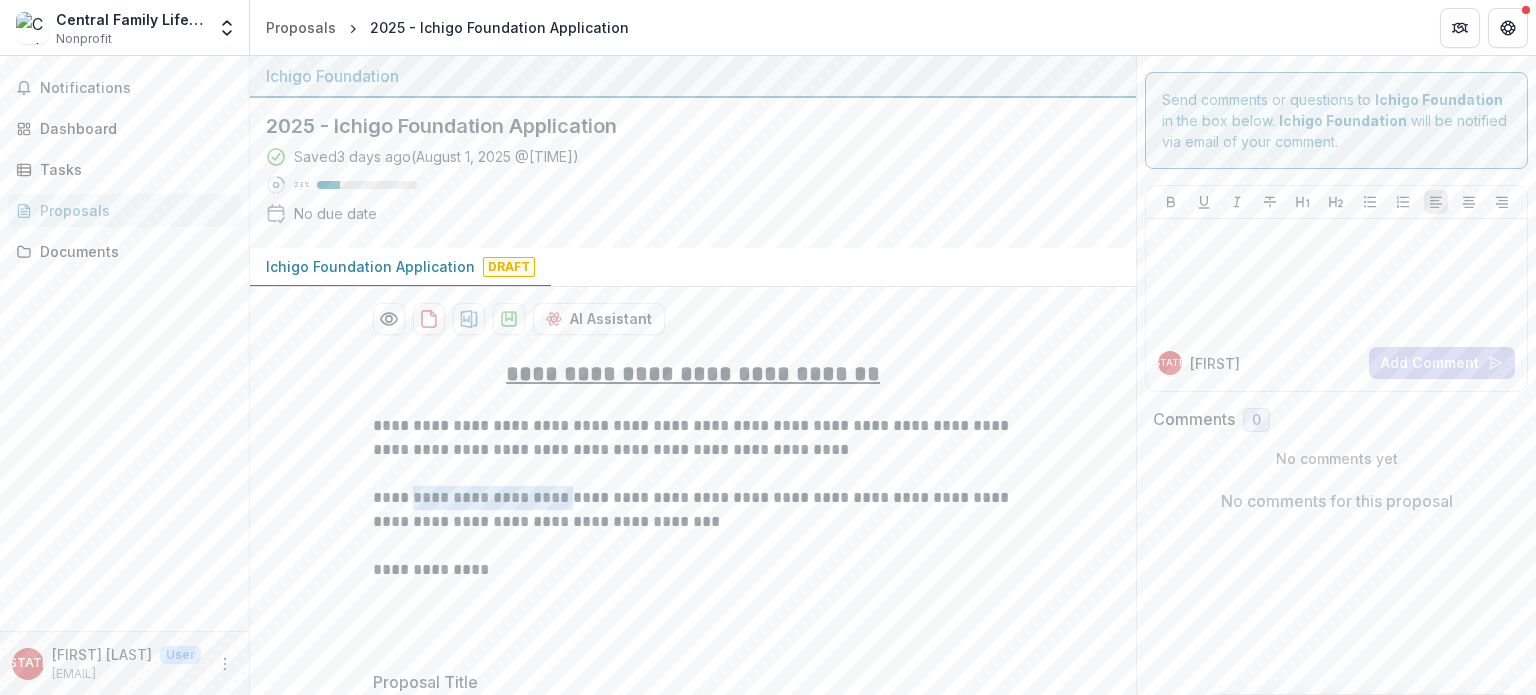 drag, startPoint x: 406, startPoint y: 495, endPoint x: 555, endPoint y: 493, distance: 149.01343 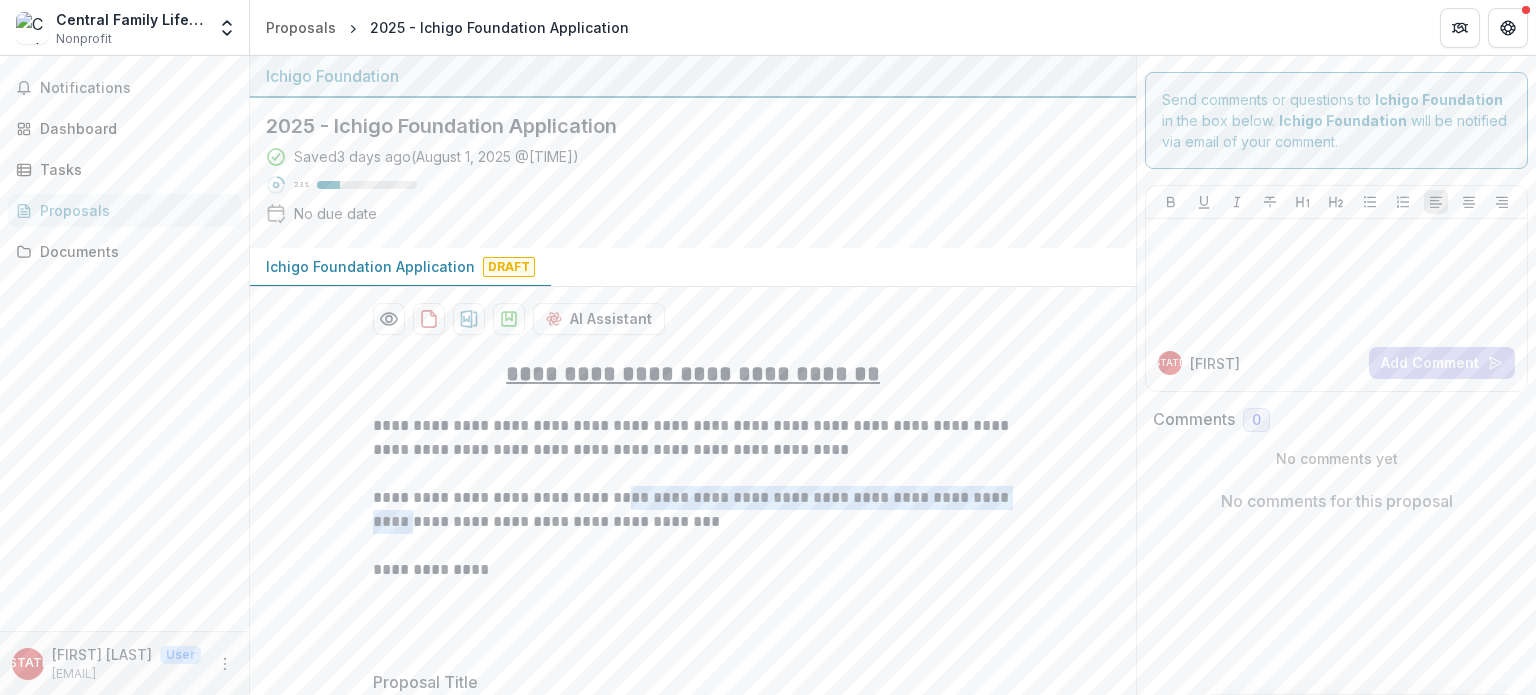 drag, startPoint x: 629, startPoint y: 488, endPoint x: 1006, endPoint y: 499, distance: 377.16043 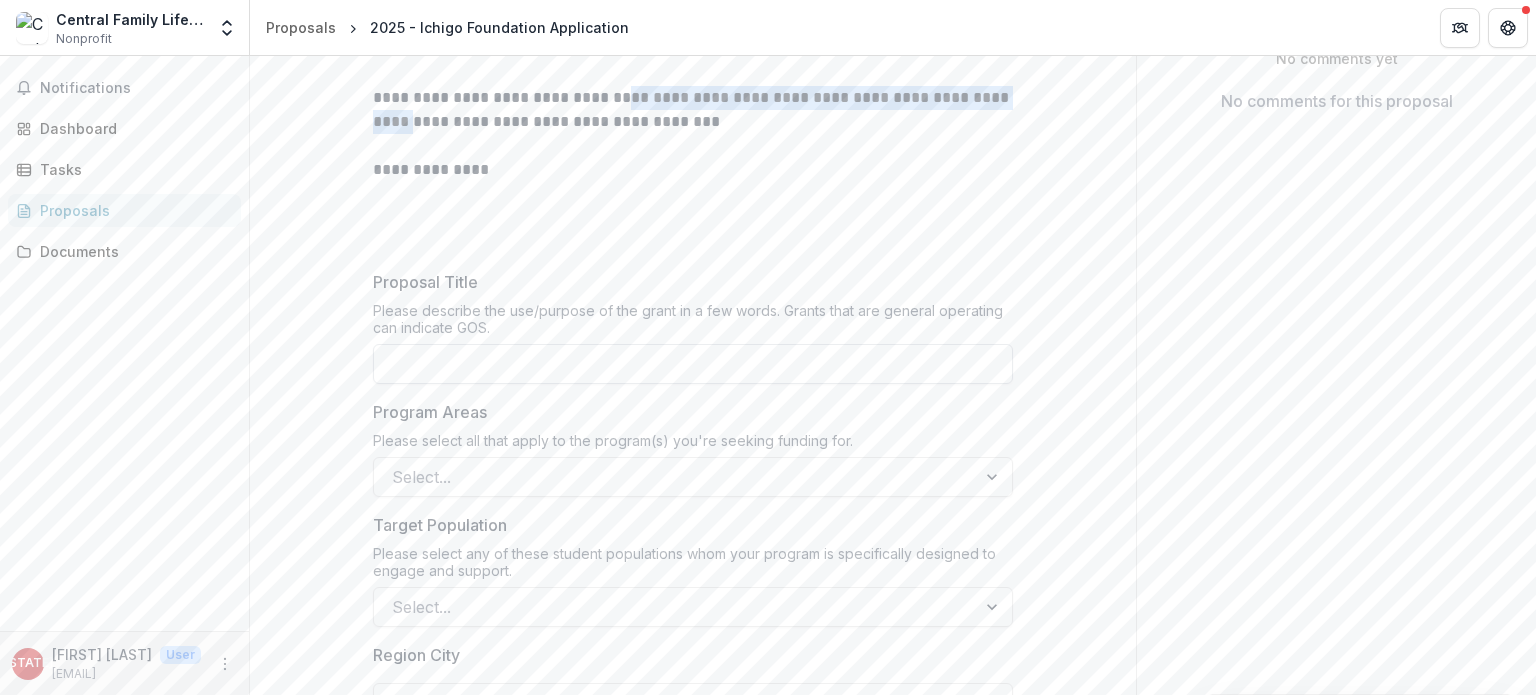 scroll, scrollTop: 500, scrollLeft: 0, axis: vertical 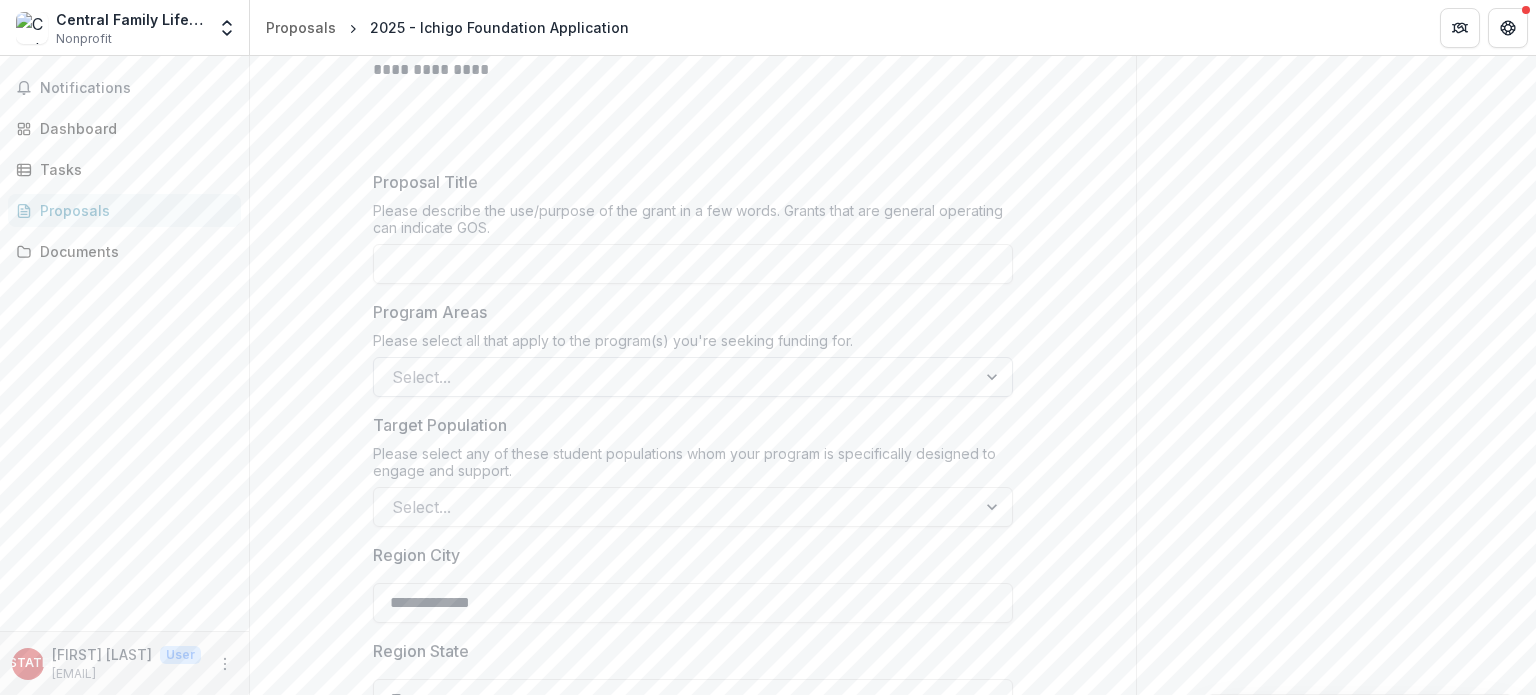click on "Select..." at bounding box center (693, 377) 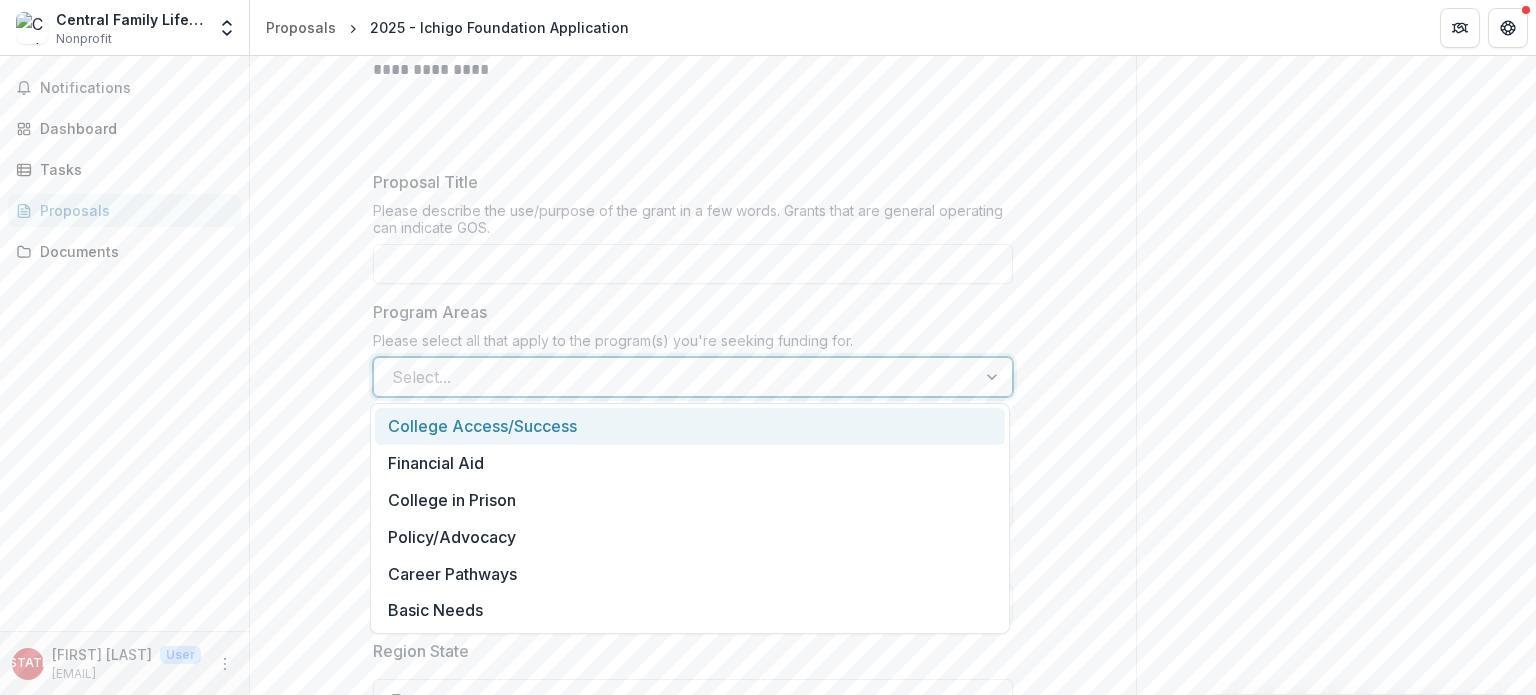 click on "**********" at bounding box center (693, 1593) 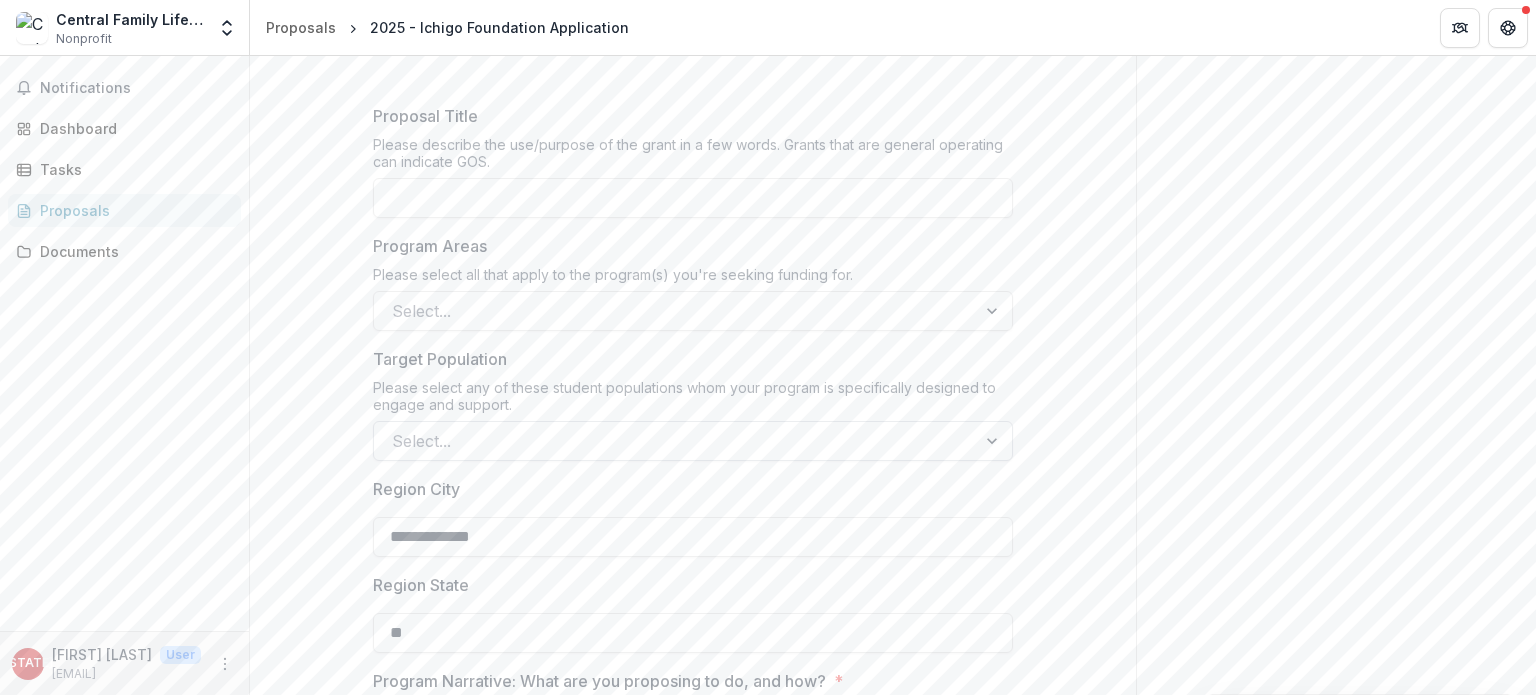 scroll, scrollTop: 700, scrollLeft: 0, axis: vertical 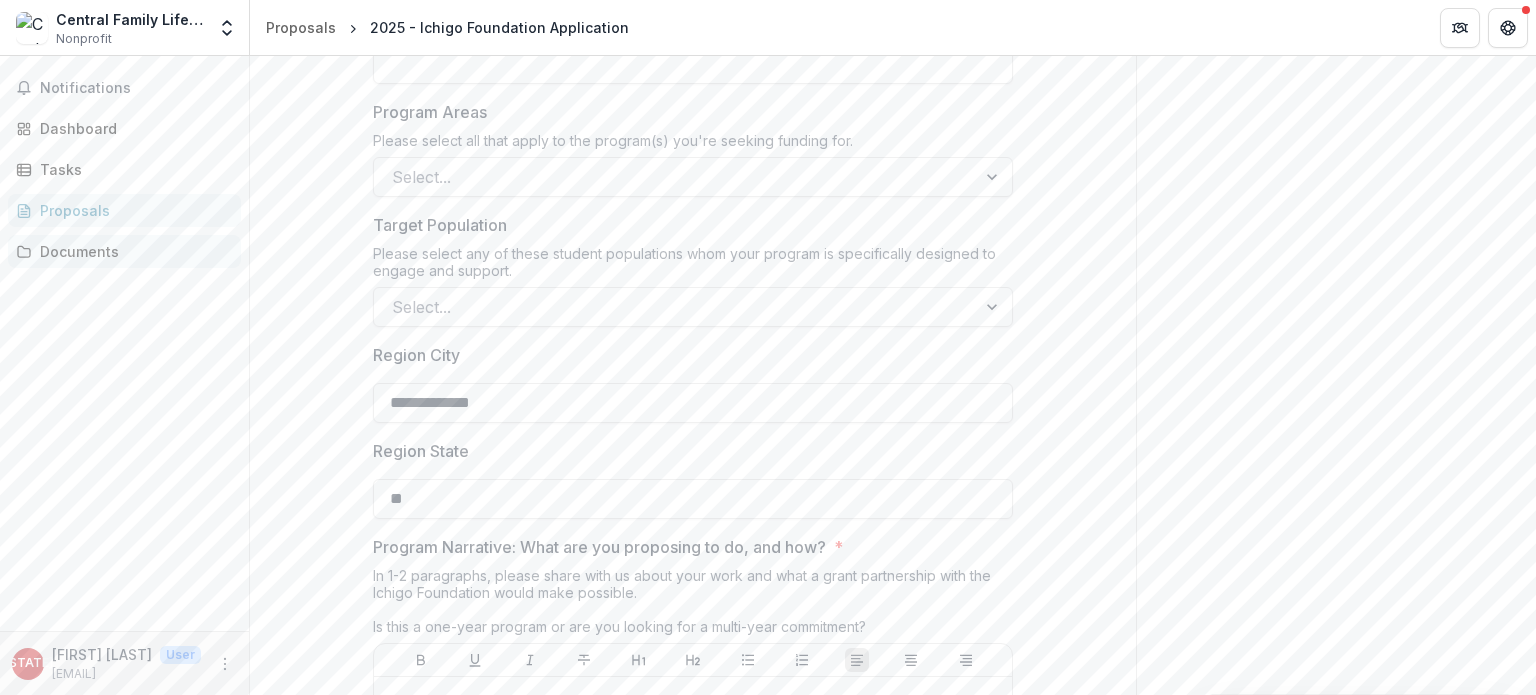 click on "Documents" at bounding box center (132, 251) 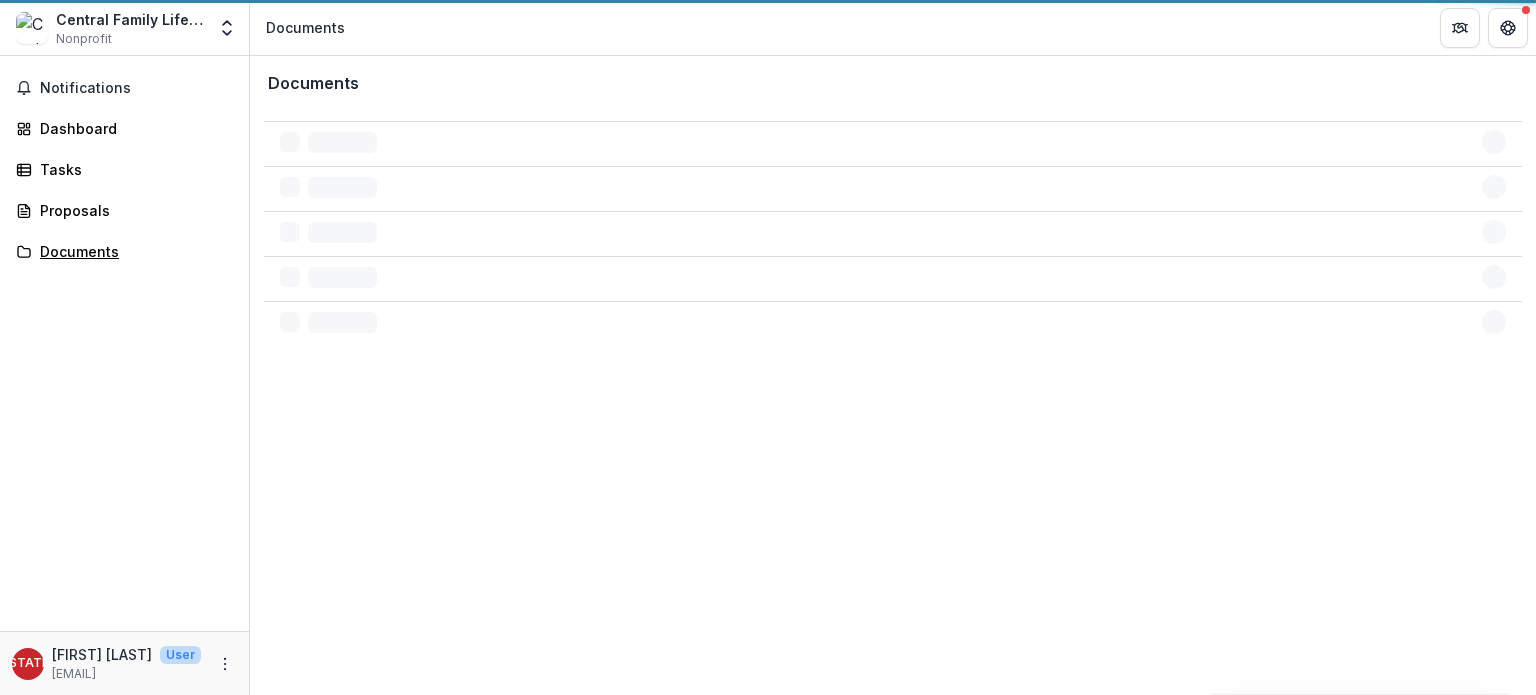 scroll, scrollTop: 0, scrollLeft: 0, axis: both 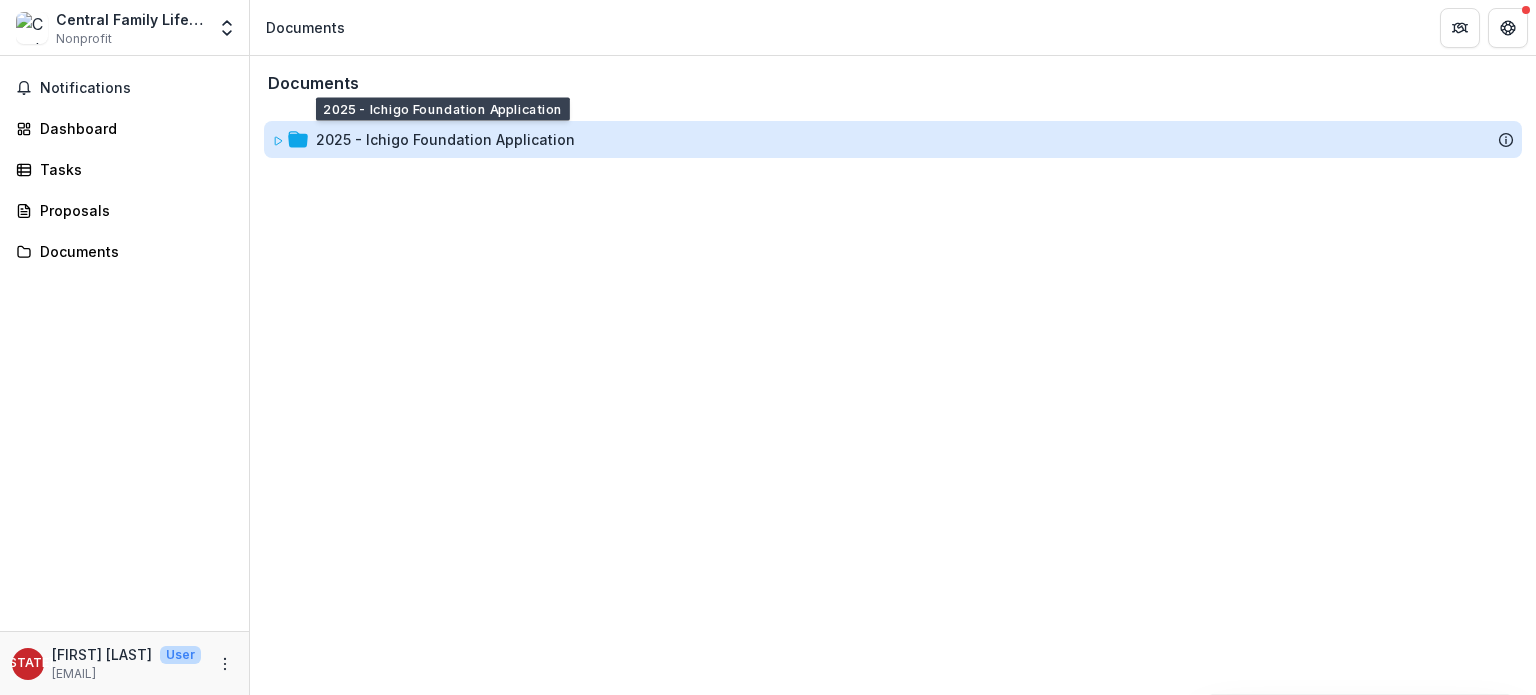 click on "2025 - Ichigo Foundation Application" at bounding box center (445, 139) 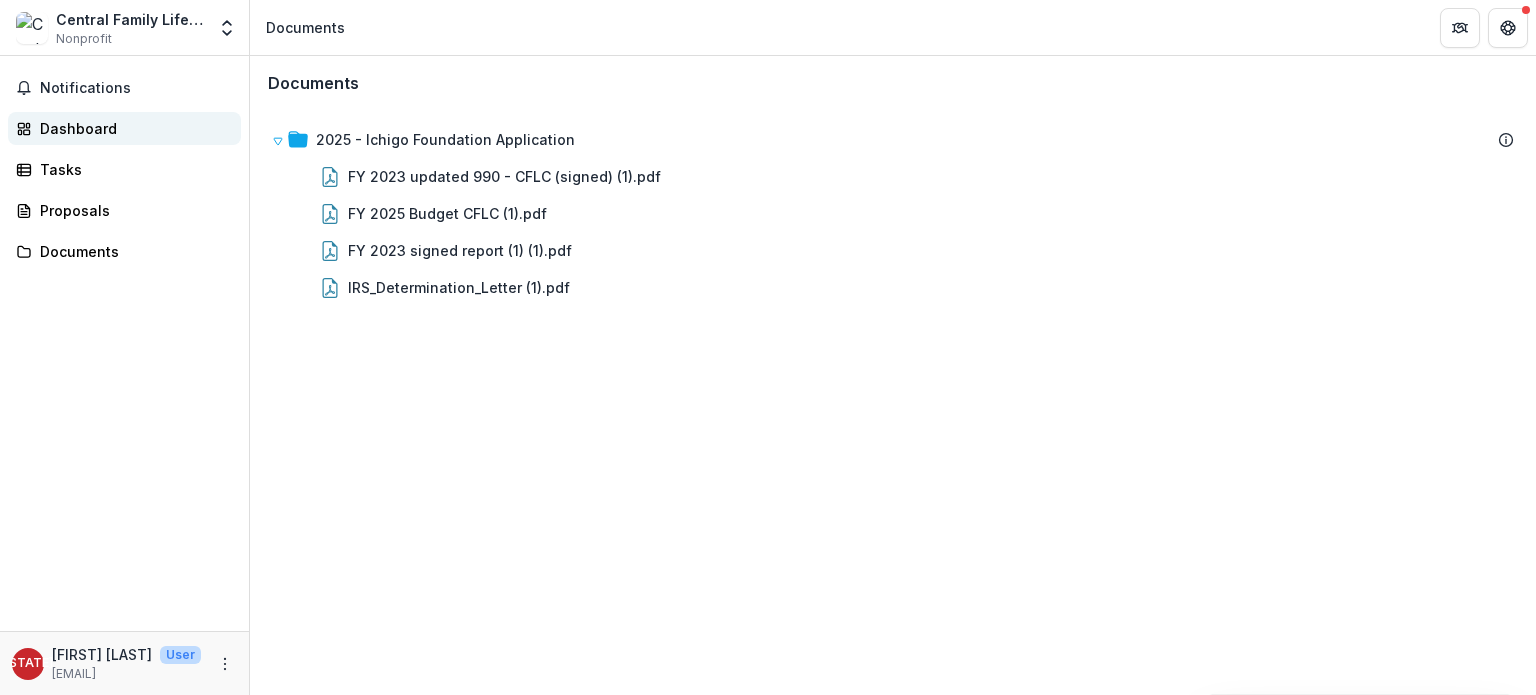 click on "Dashboard" at bounding box center (132, 128) 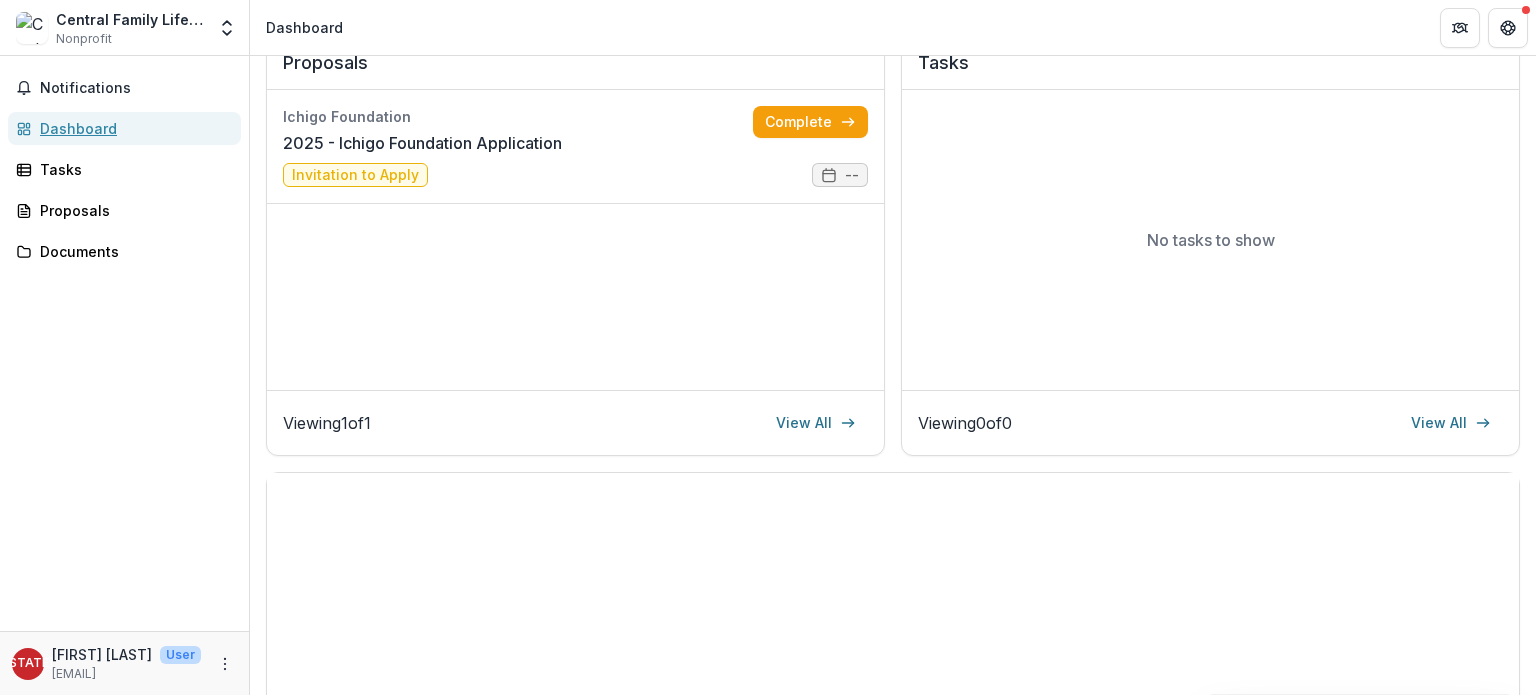 scroll, scrollTop: 0, scrollLeft: 0, axis: both 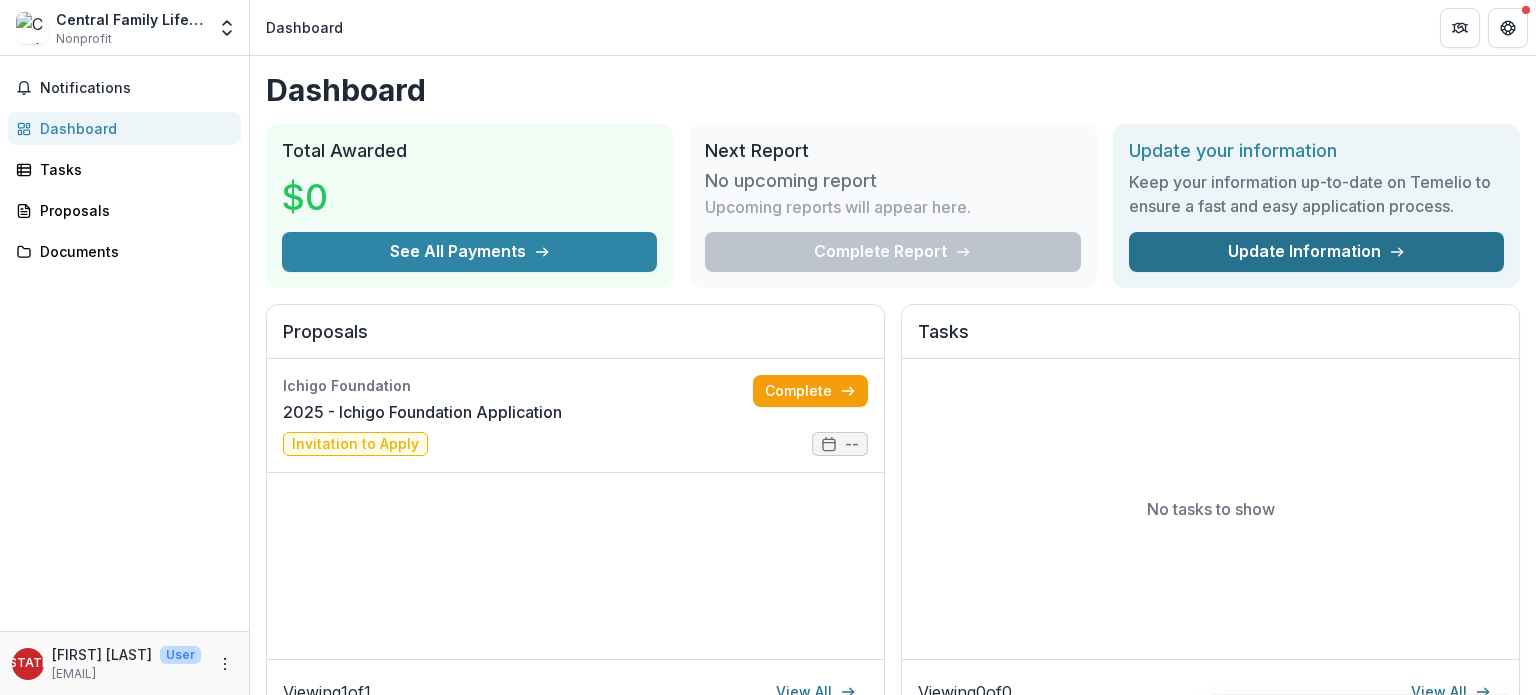 click on "Update Information" at bounding box center (1316, 252) 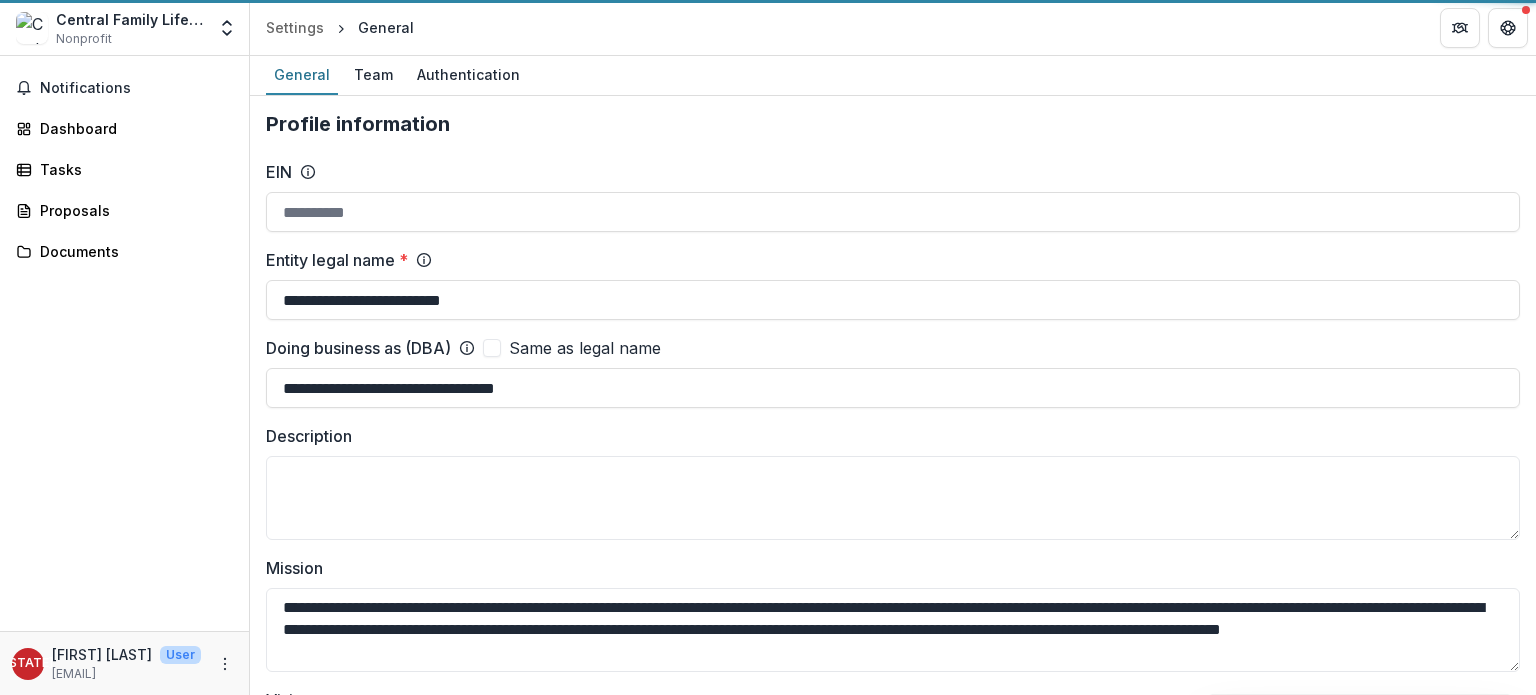 type on "**********" 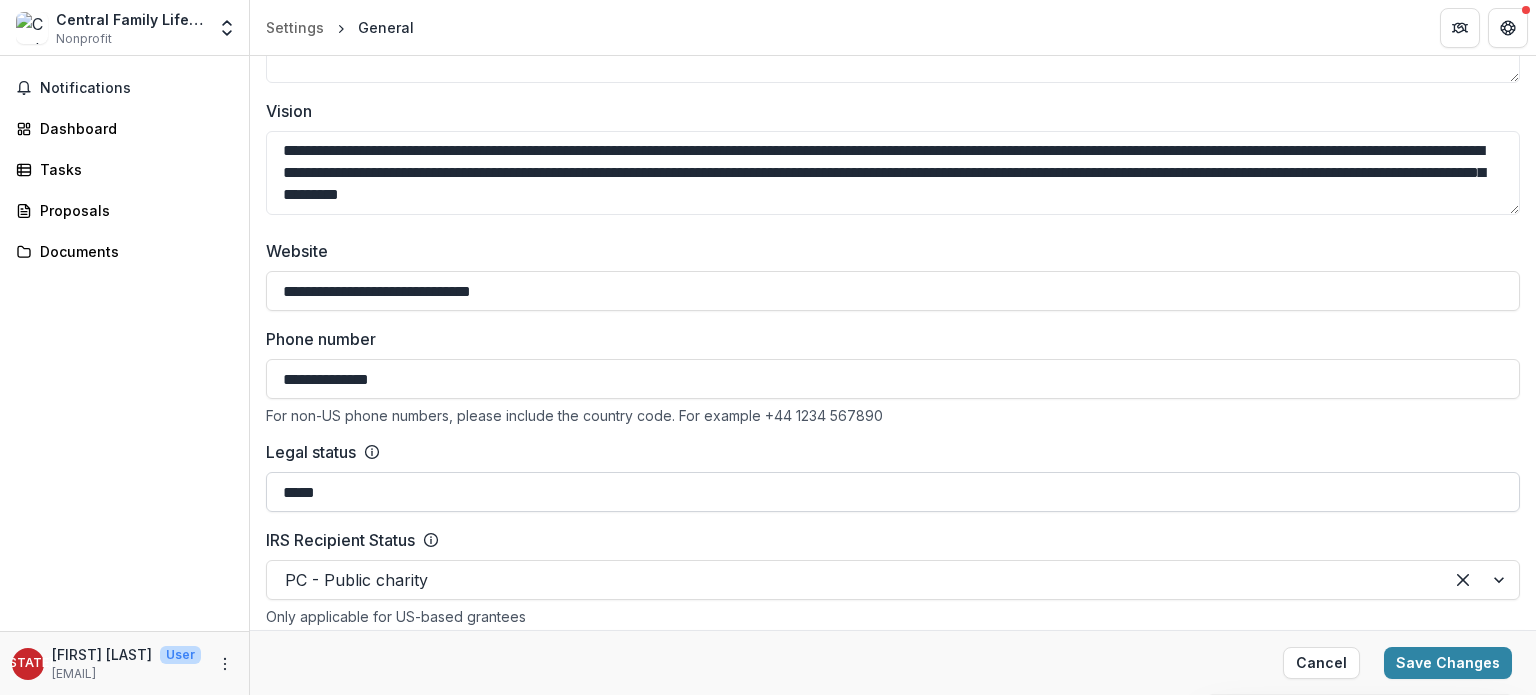 scroll, scrollTop: 600, scrollLeft: 0, axis: vertical 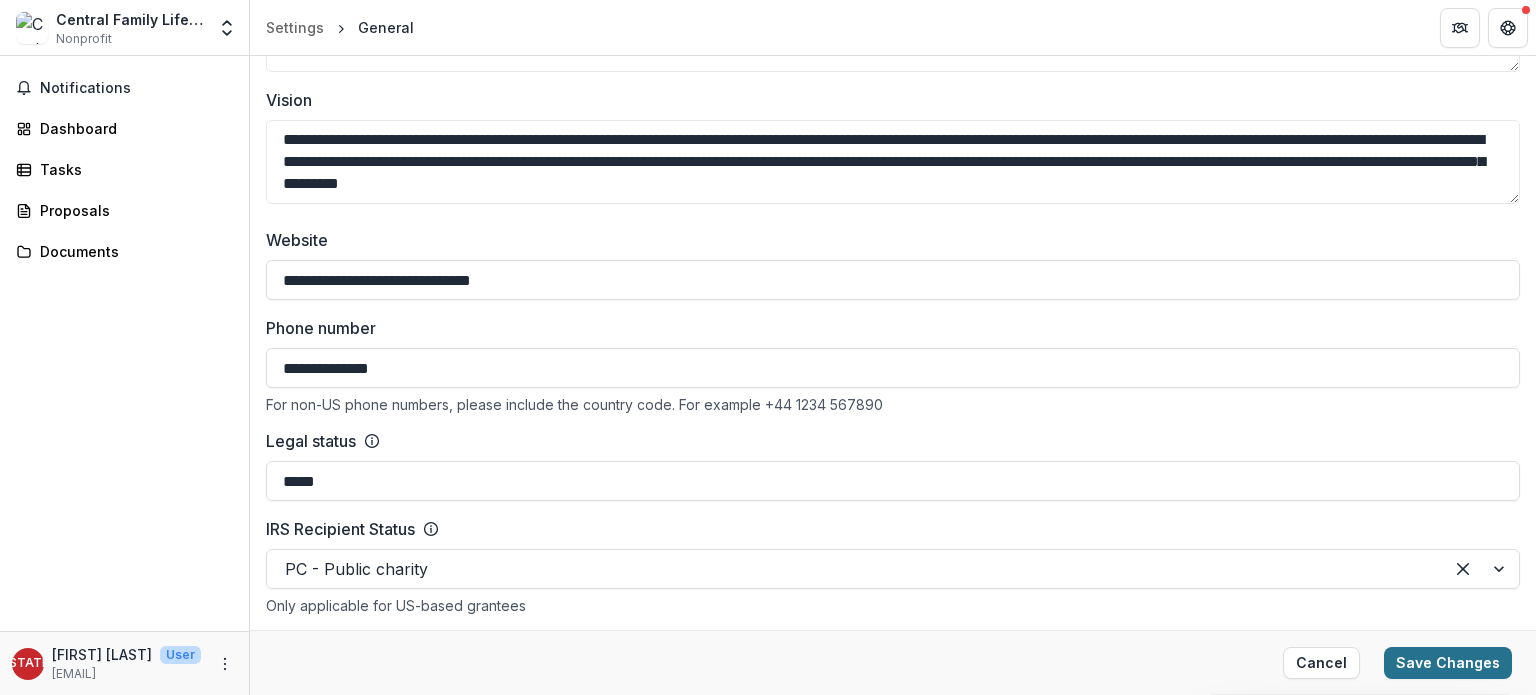 click on "Save Changes" at bounding box center [1448, 663] 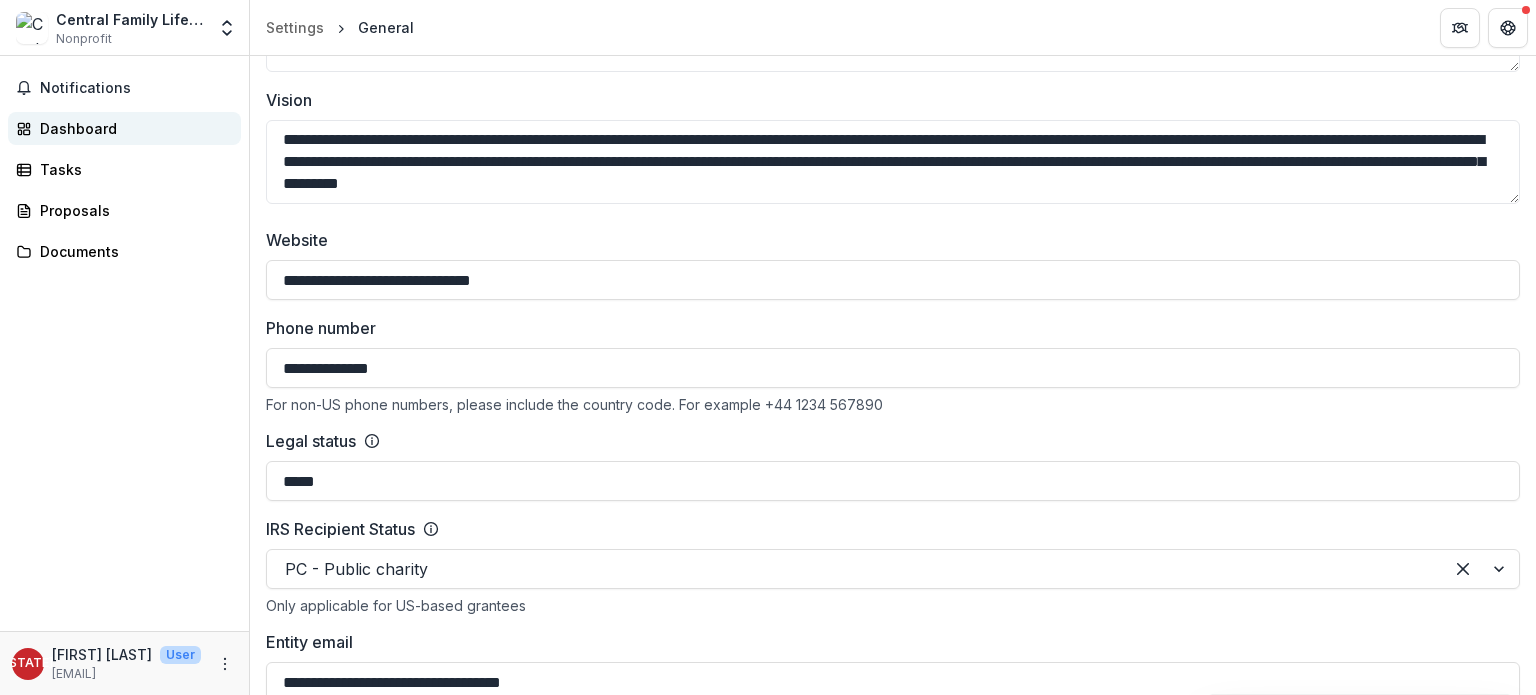 click on "Dashboard" at bounding box center (132, 128) 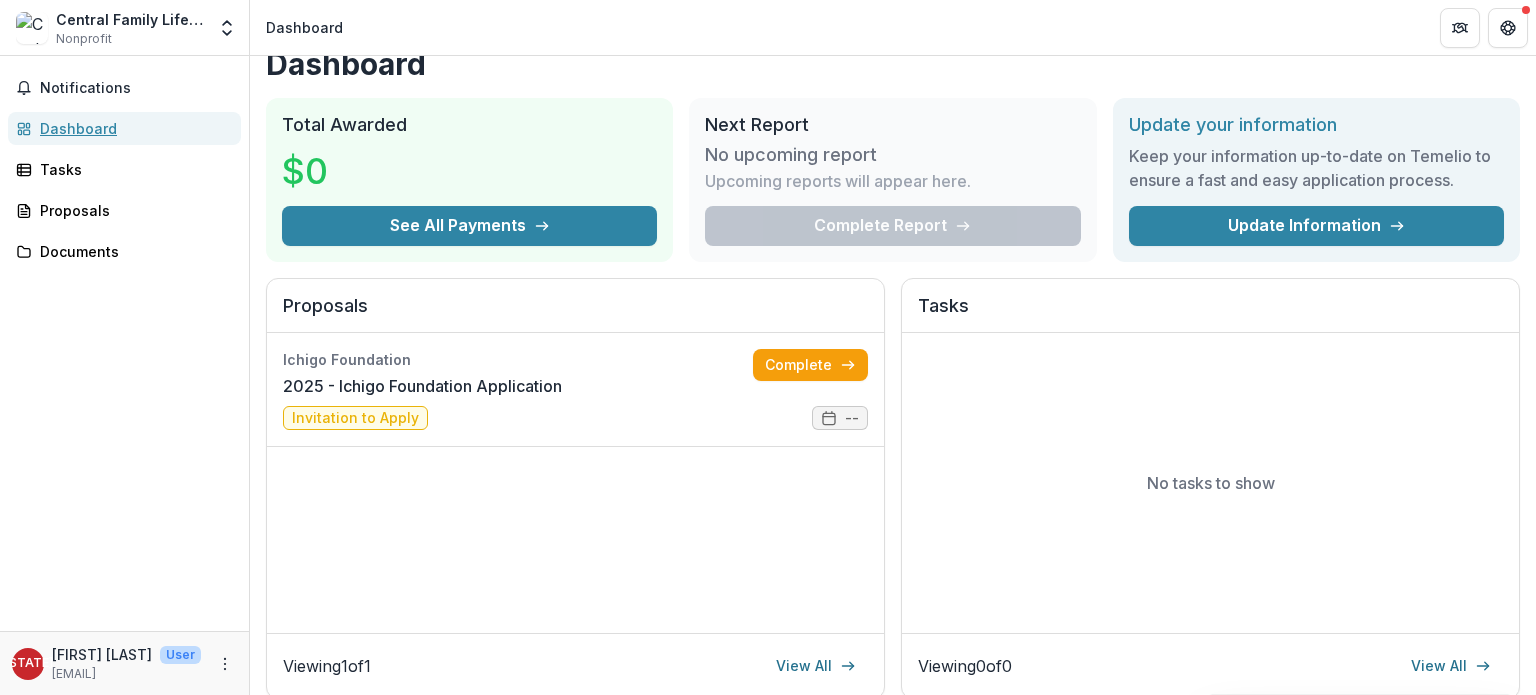 scroll, scrollTop: 0, scrollLeft: 0, axis: both 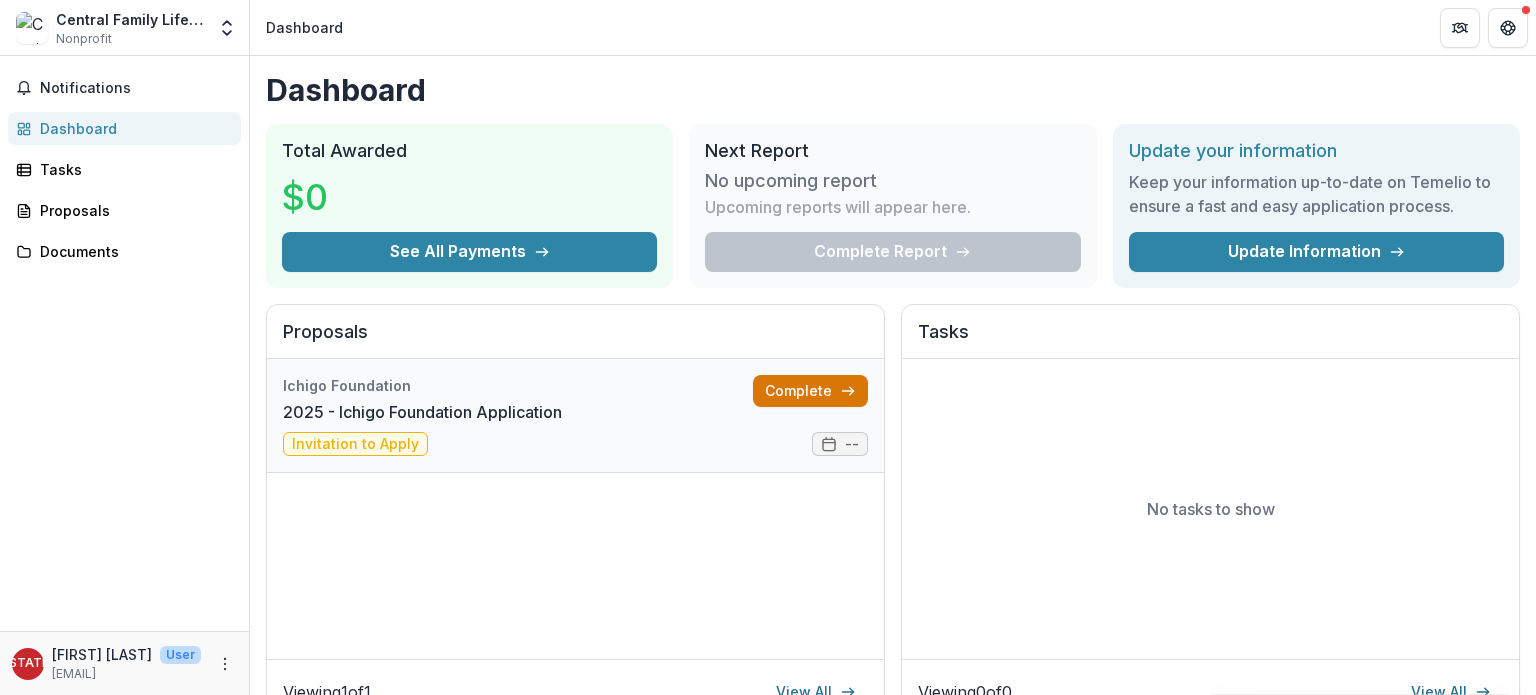 click on "Complete" at bounding box center [810, 391] 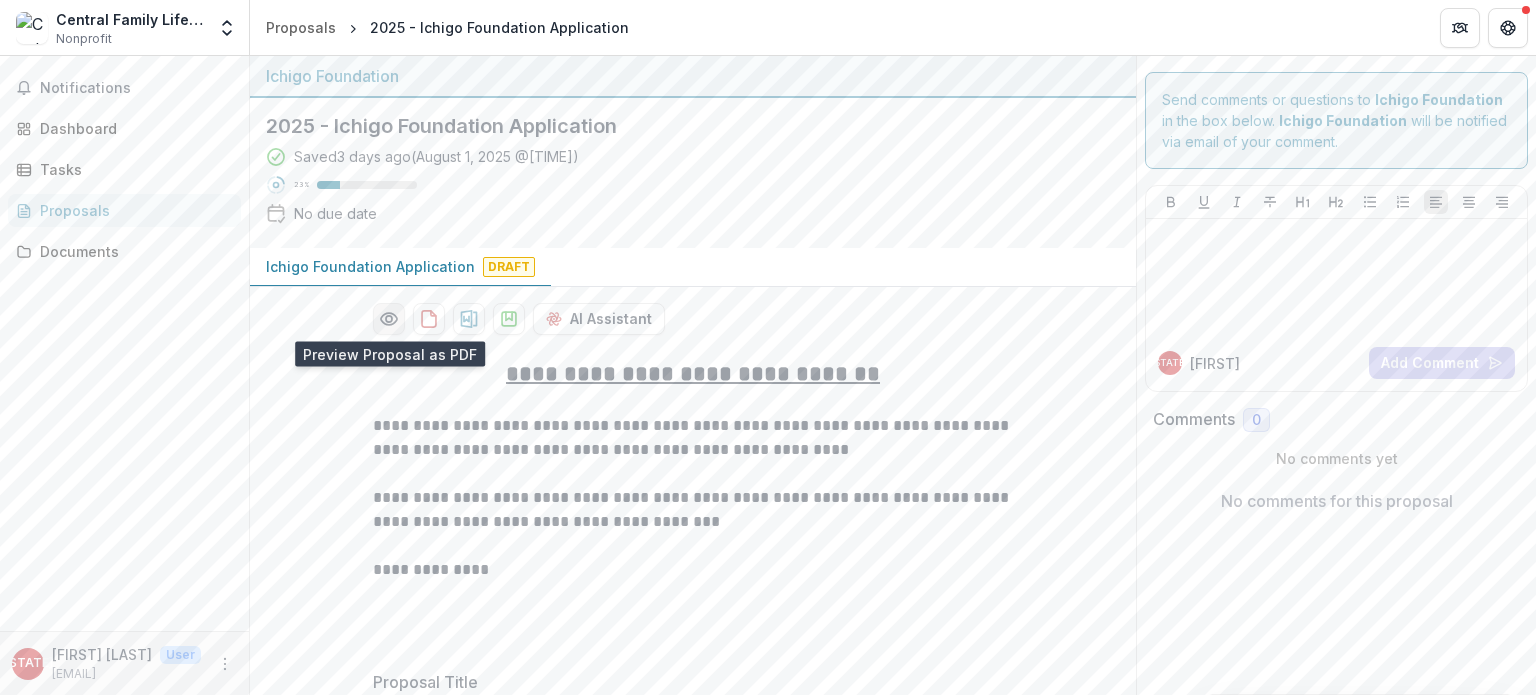 click 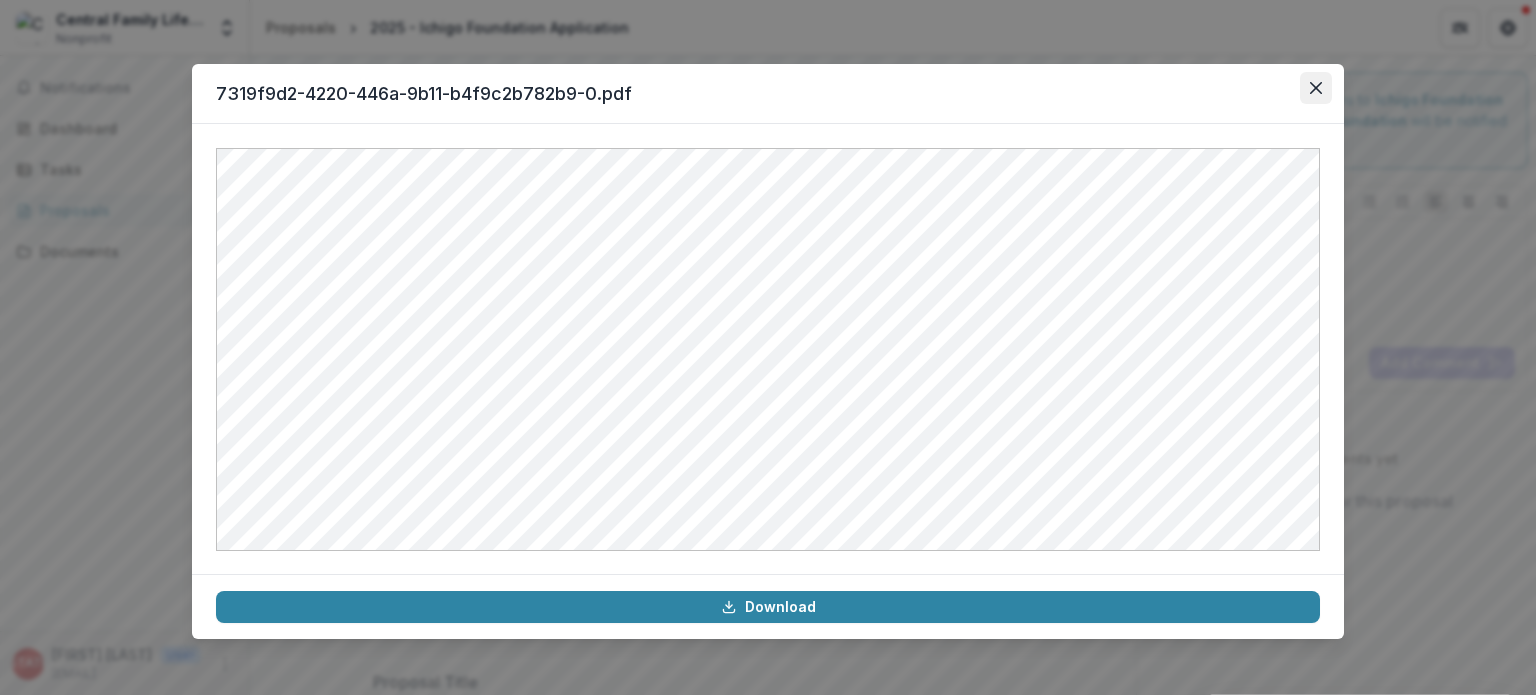 click at bounding box center (1316, 88) 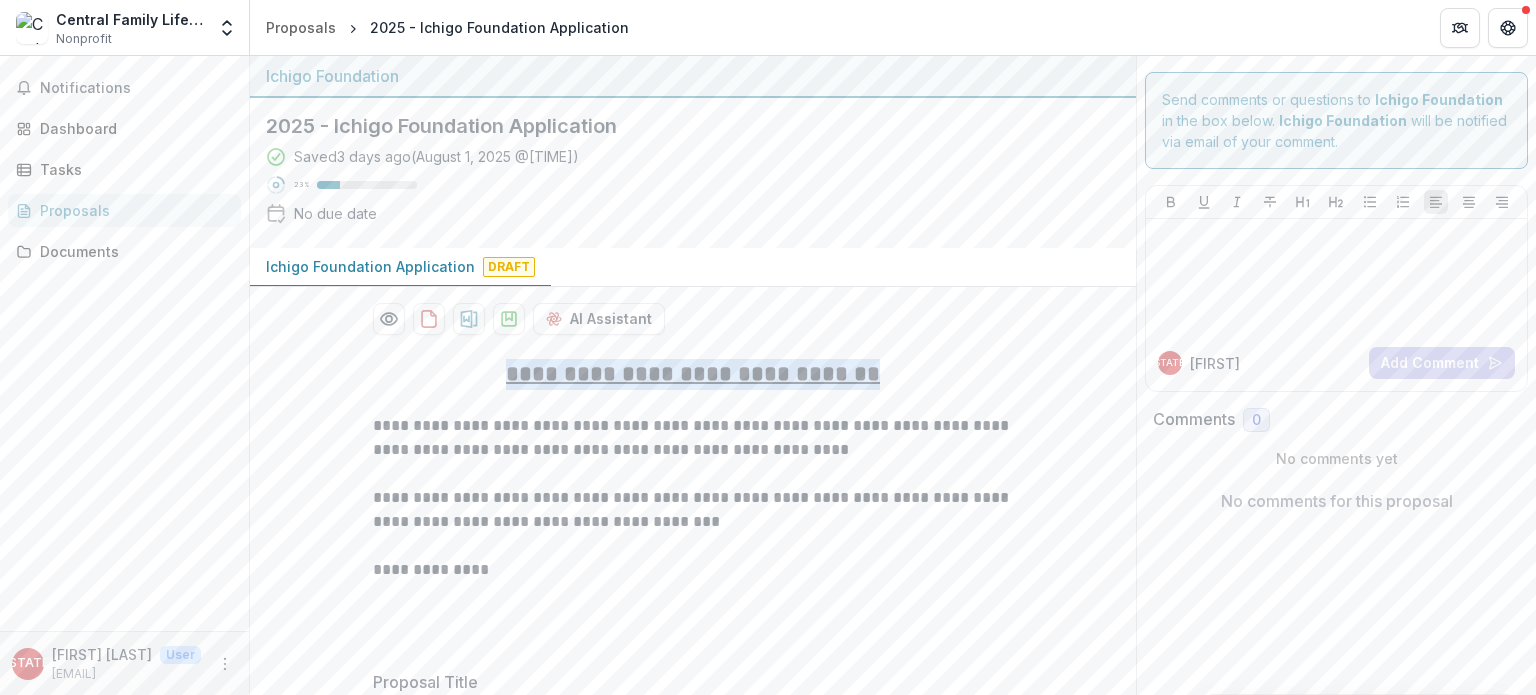drag, startPoint x: 675, startPoint y: 383, endPoint x: 508, endPoint y: 382, distance: 167.00299 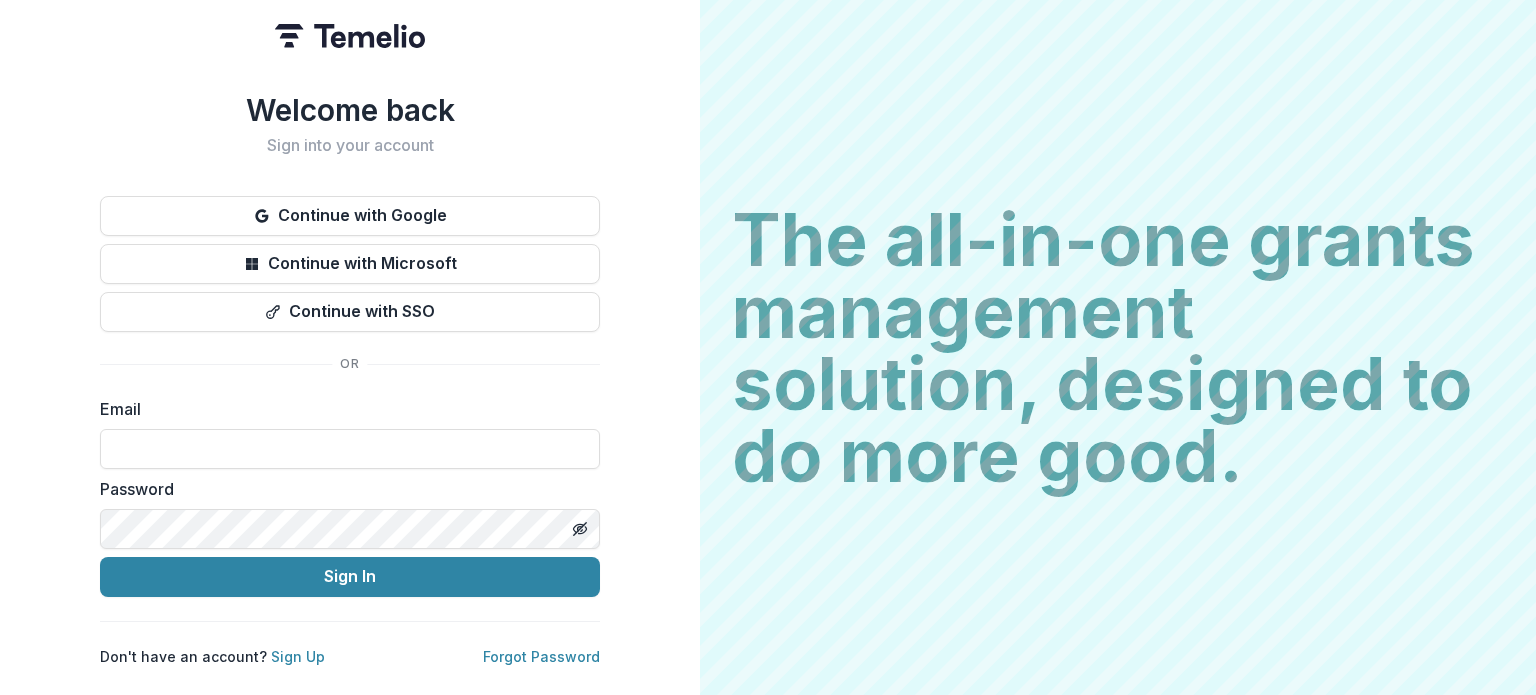 scroll, scrollTop: 0, scrollLeft: 0, axis: both 